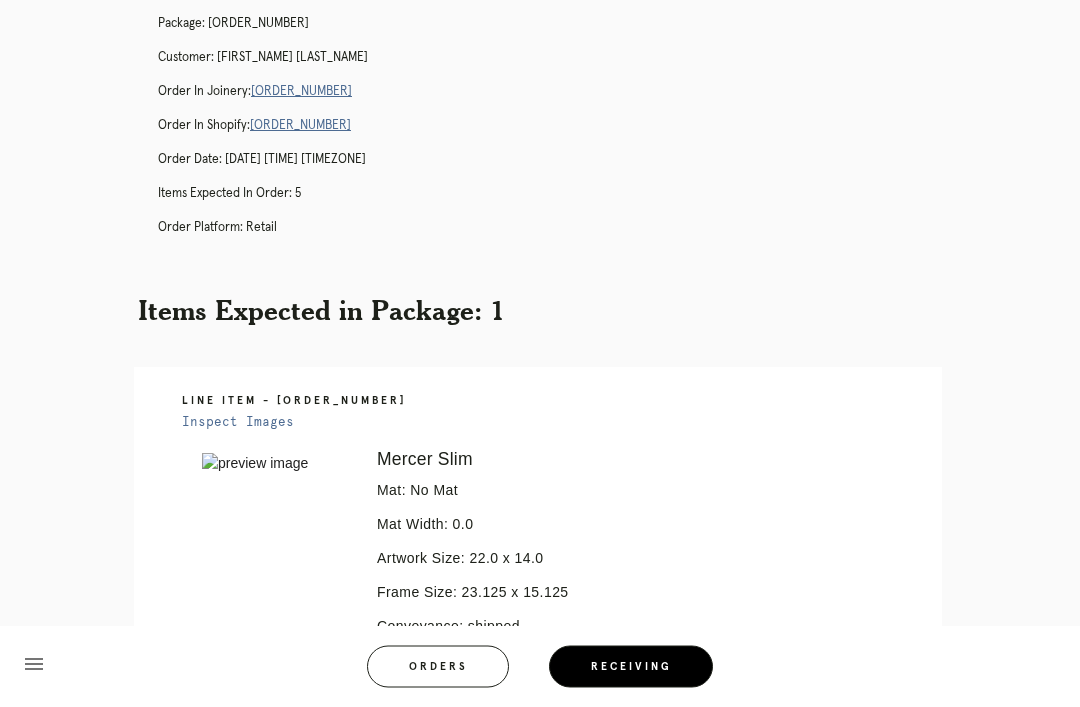 scroll, scrollTop: 0, scrollLeft: 0, axis: both 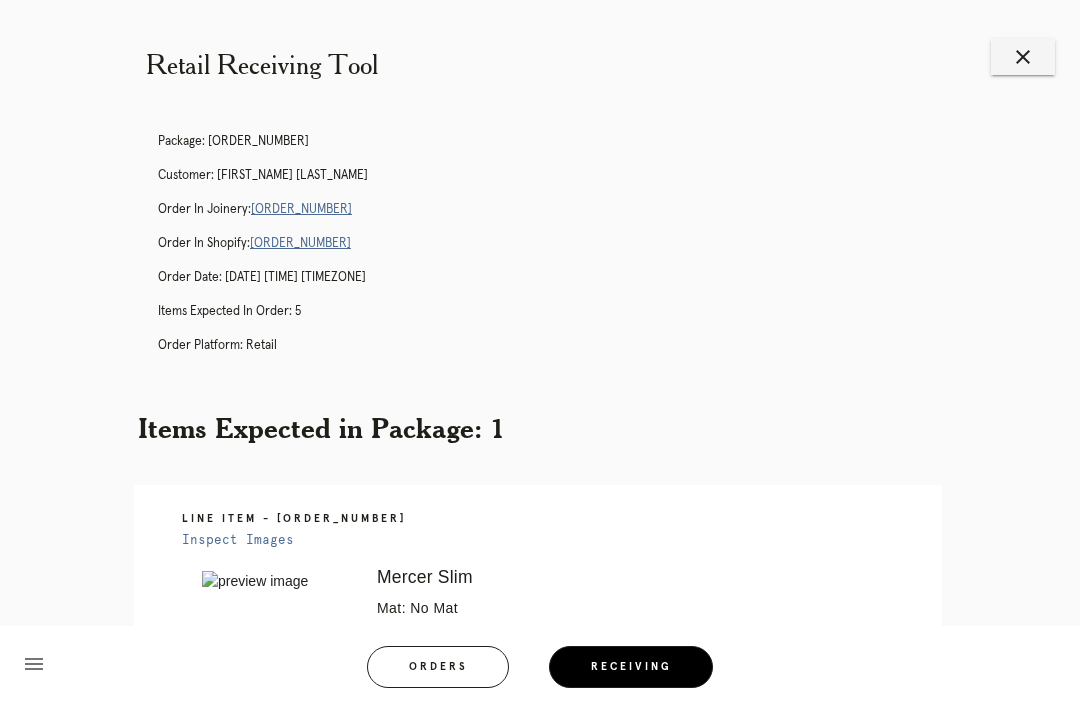 click on "Orders" at bounding box center (438, 667) 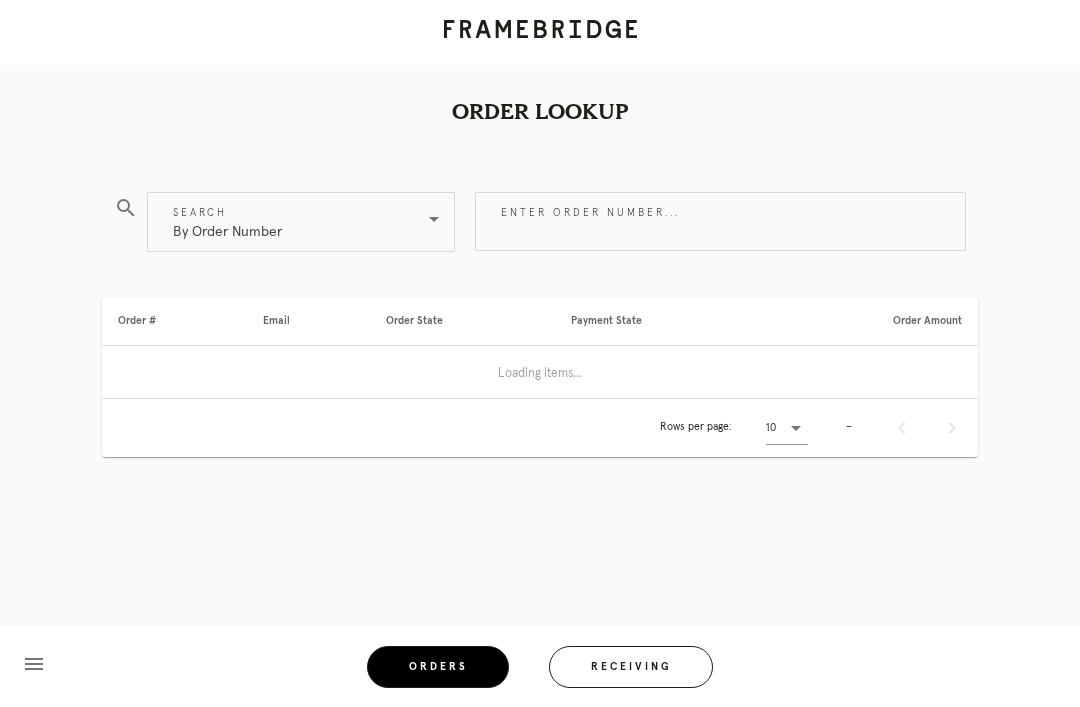 click on "Receiving" at bounding box center (631, 667) 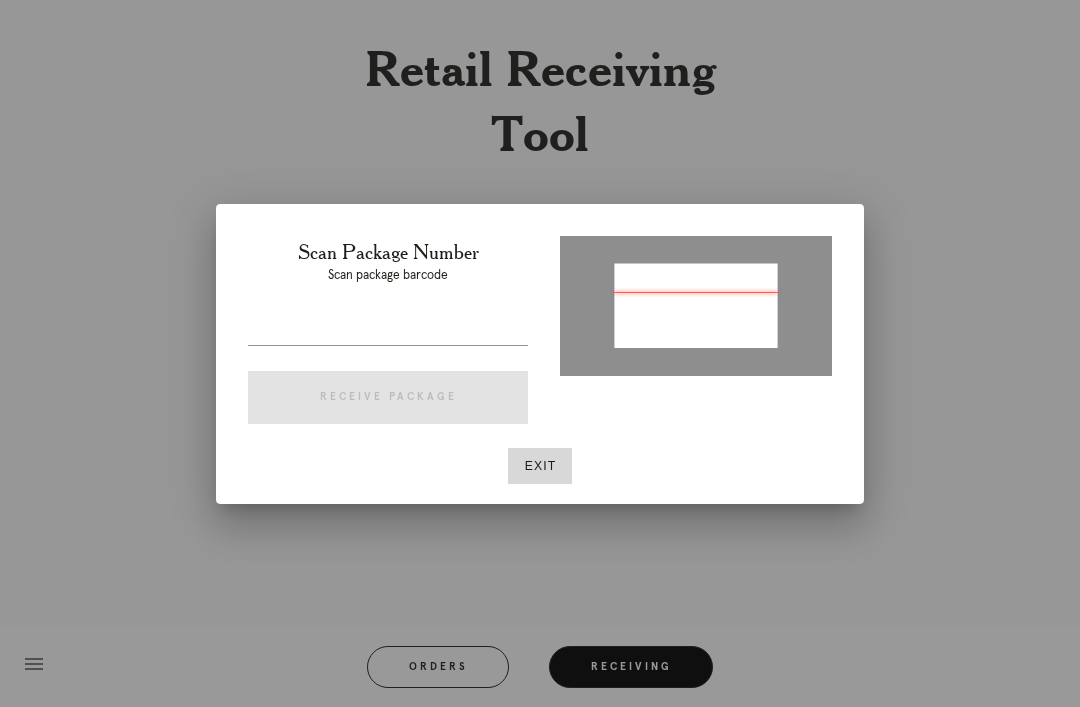 type on "[ORDER_NUMBER]" 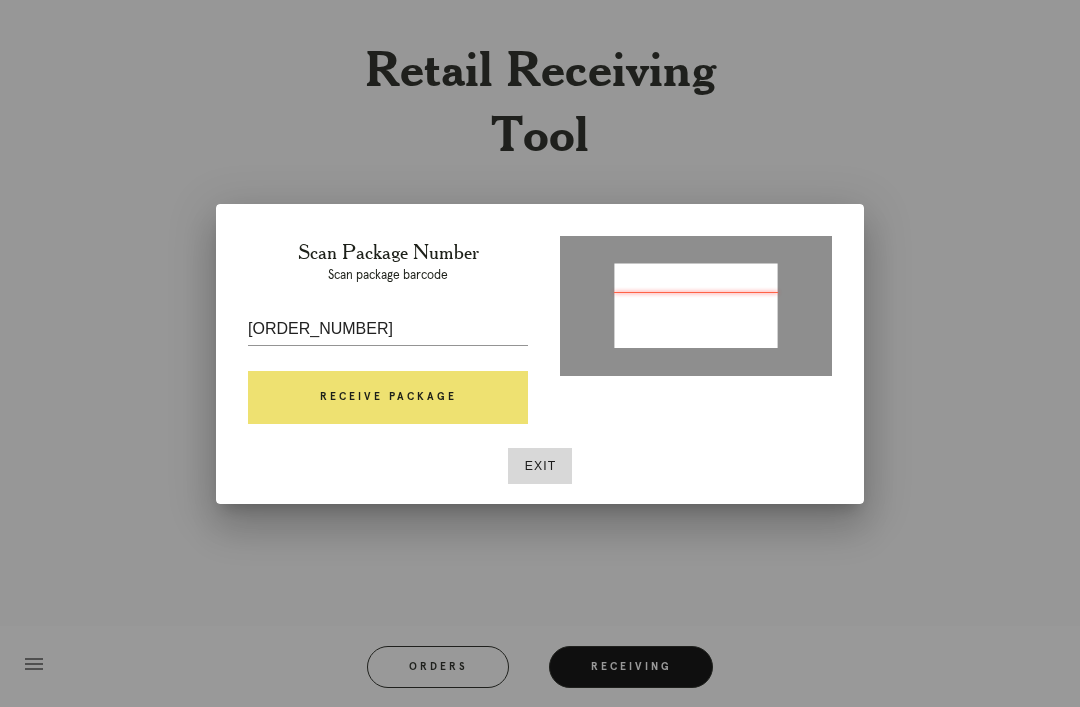 click on "Receive Package" at bounding box center (388, 398) 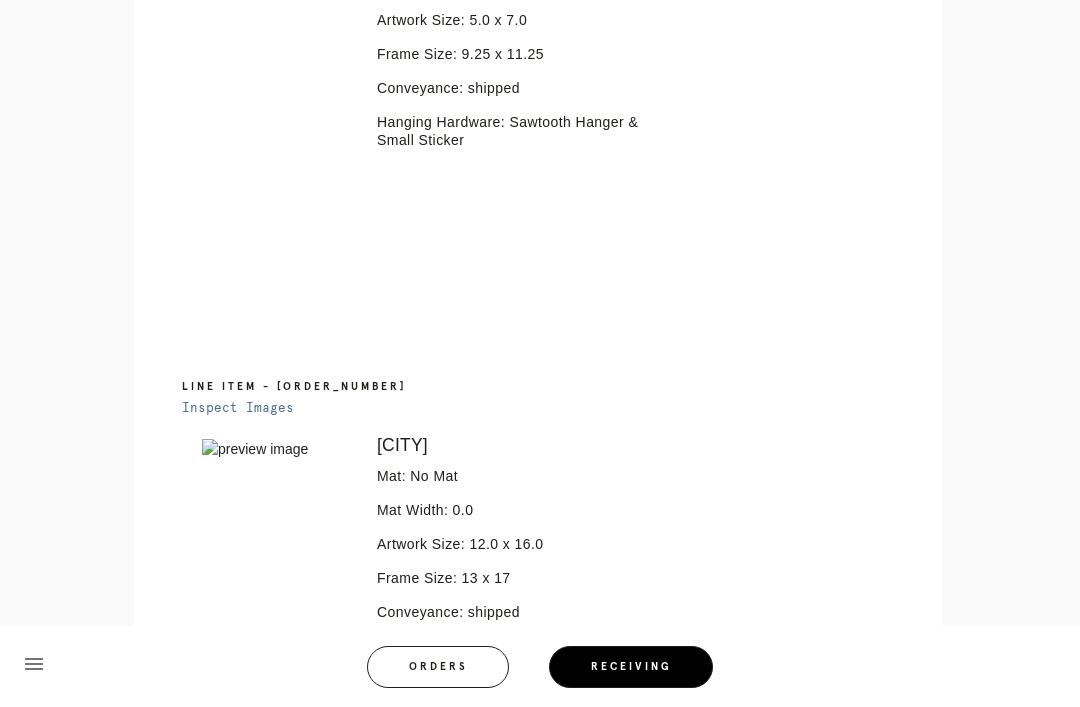 scroll, scrollTop: 657, scrollLeft: 0, axis: vertical 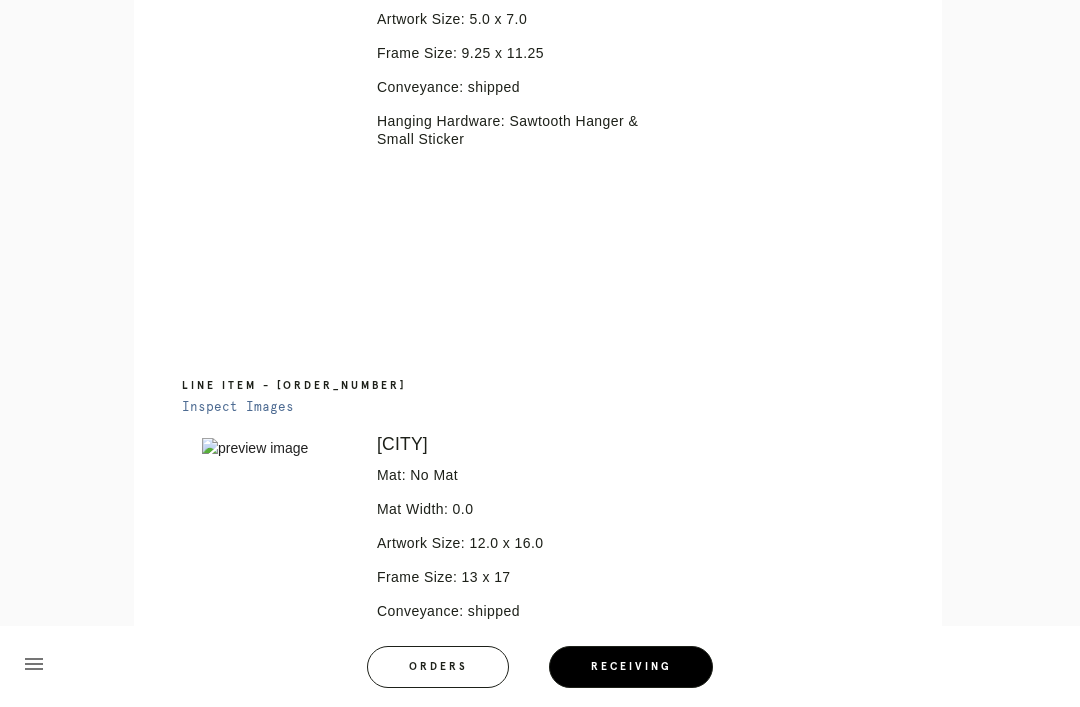 click on "Orders" at bounding box center [438, 667] 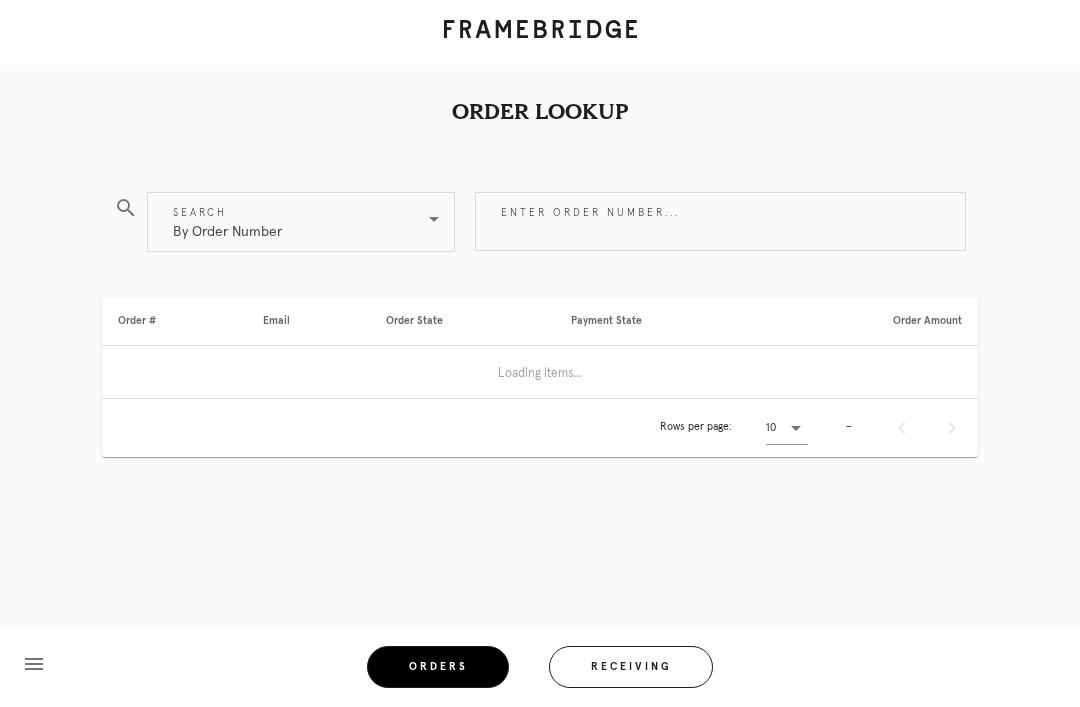 click on "Receiving" at bounding box center (631, 667) 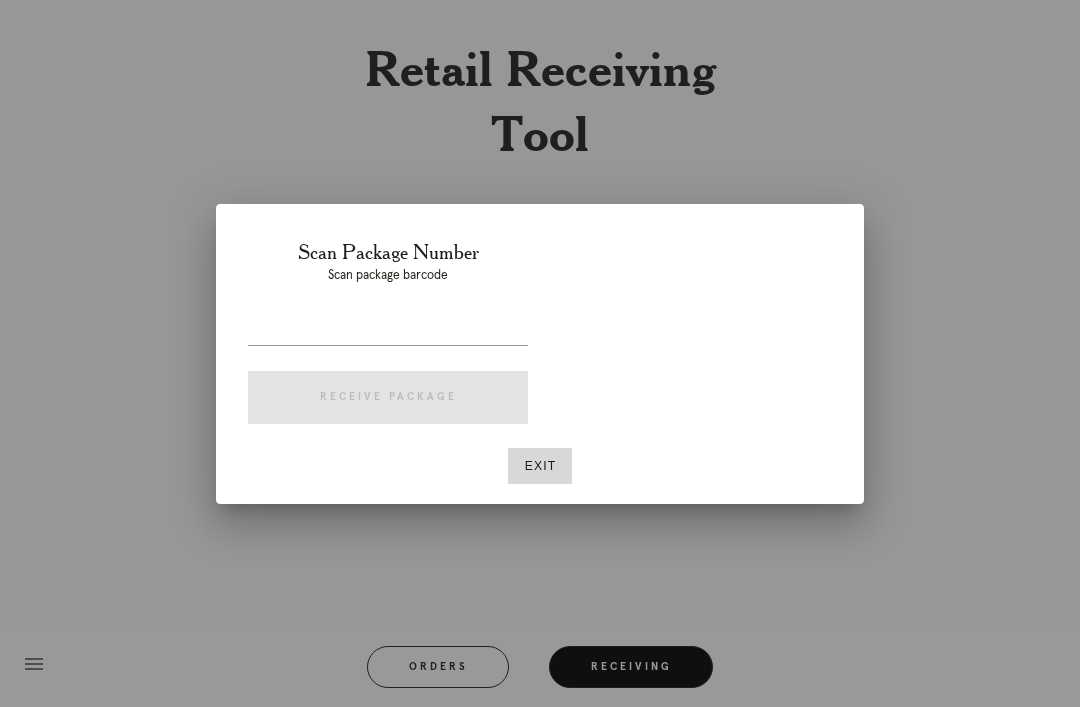click on "Exit" at bounding box center (540, 466) 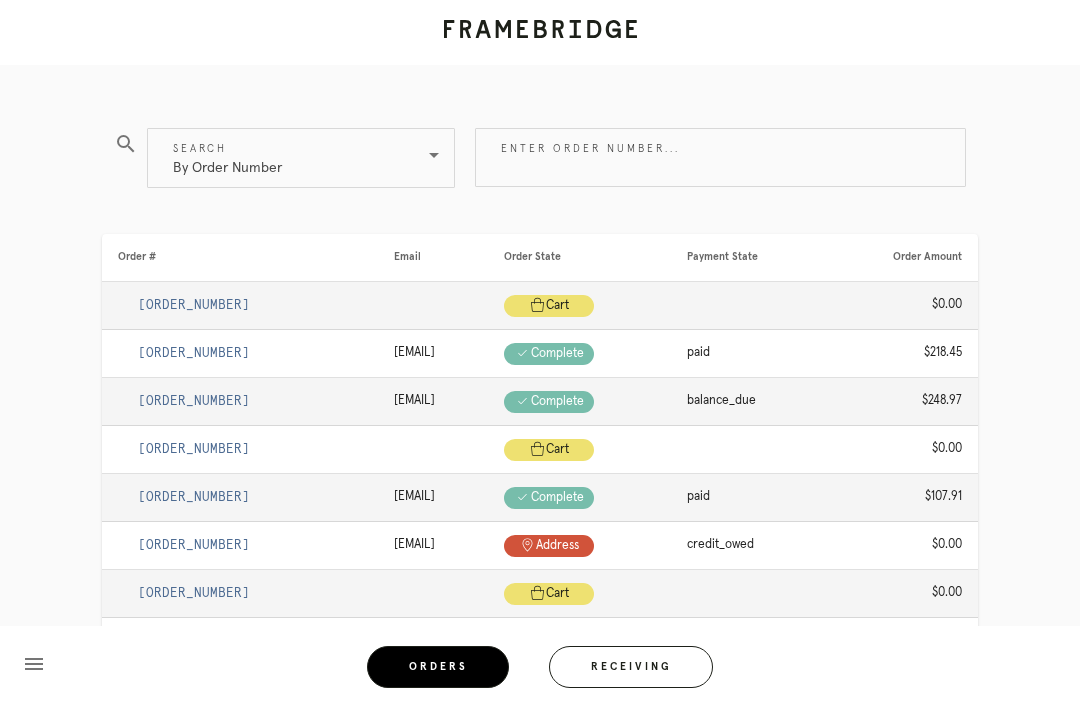 click on "By Order Number" at bounding box center (227, 158) 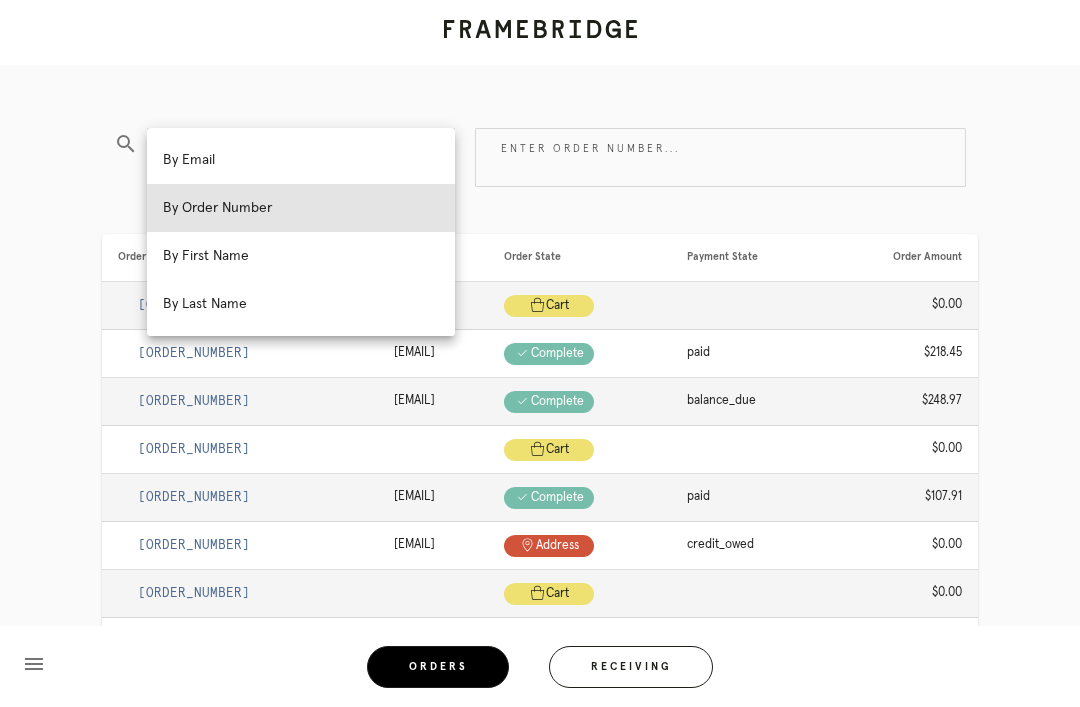 click on "By Email" at bounding box center [301, 160] 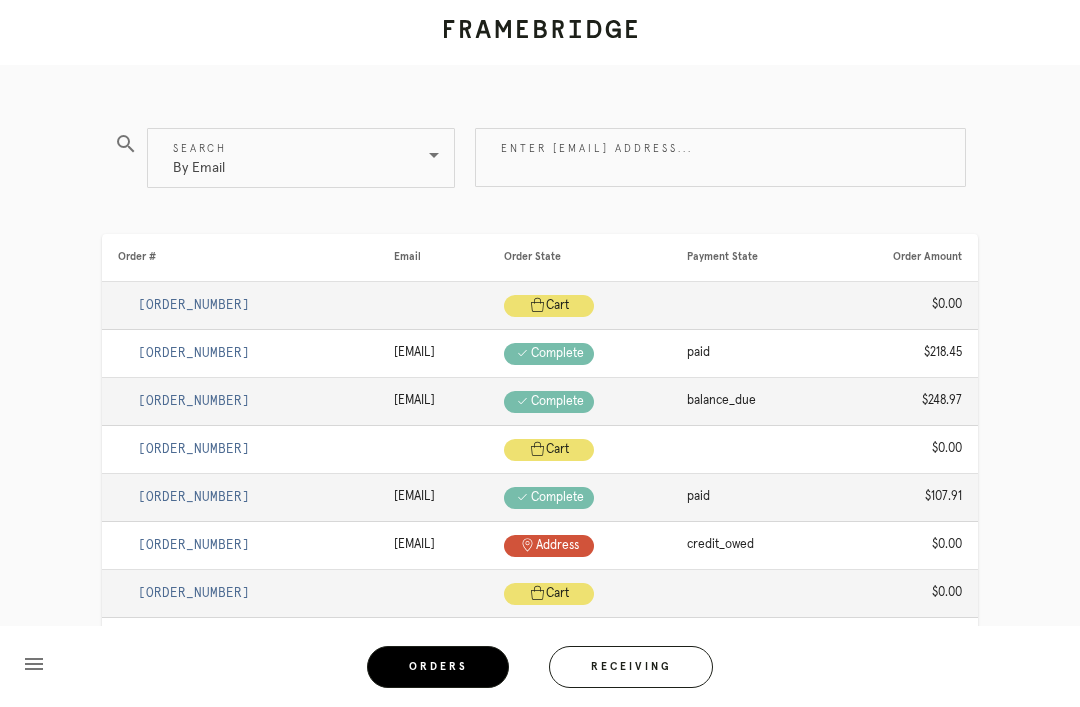 click on "Enter email address..." at bounding box center [720, 157] 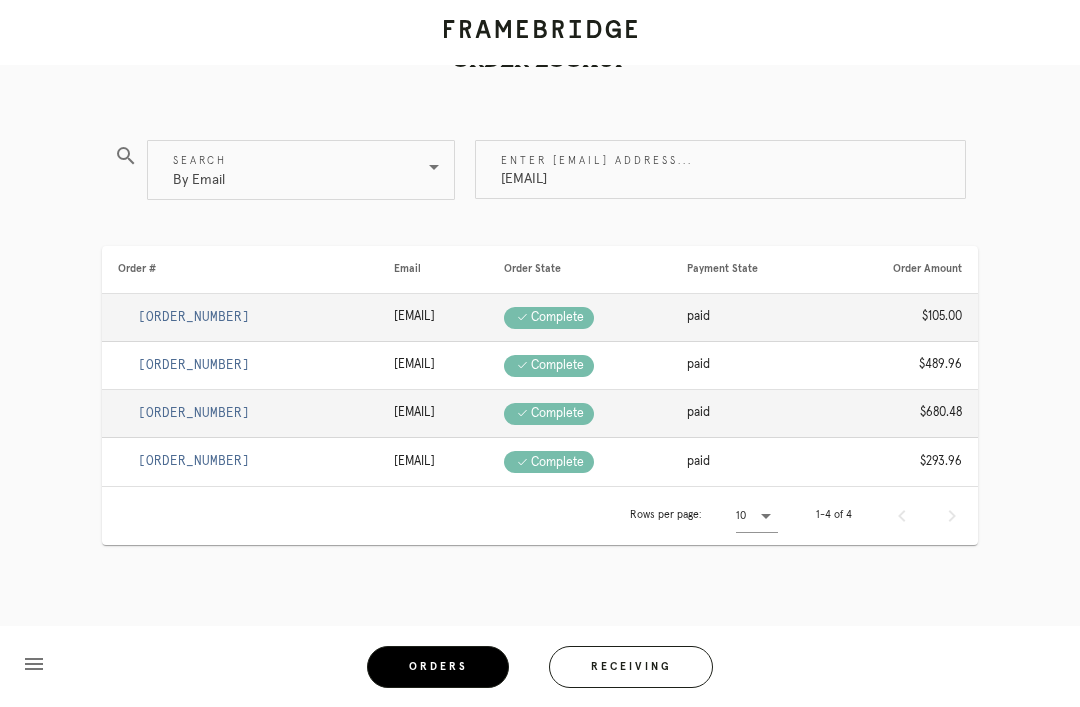 type on "[EMAIL]" 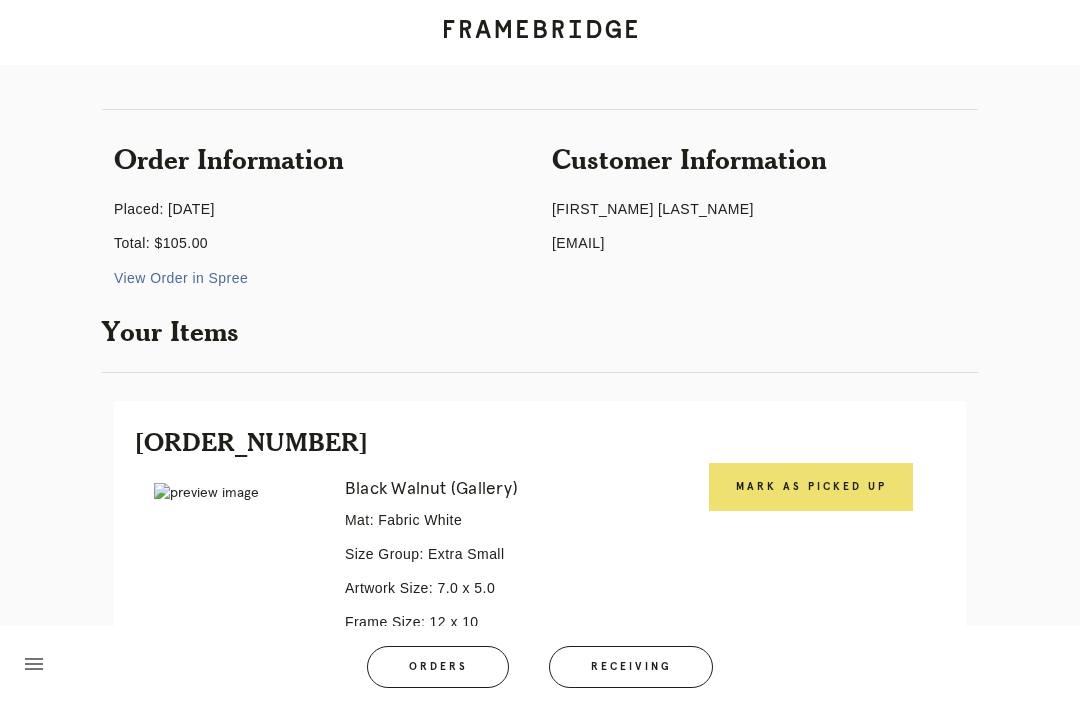 scroll, scrollTop: 174, scrollLeft: 0, axis: vertical 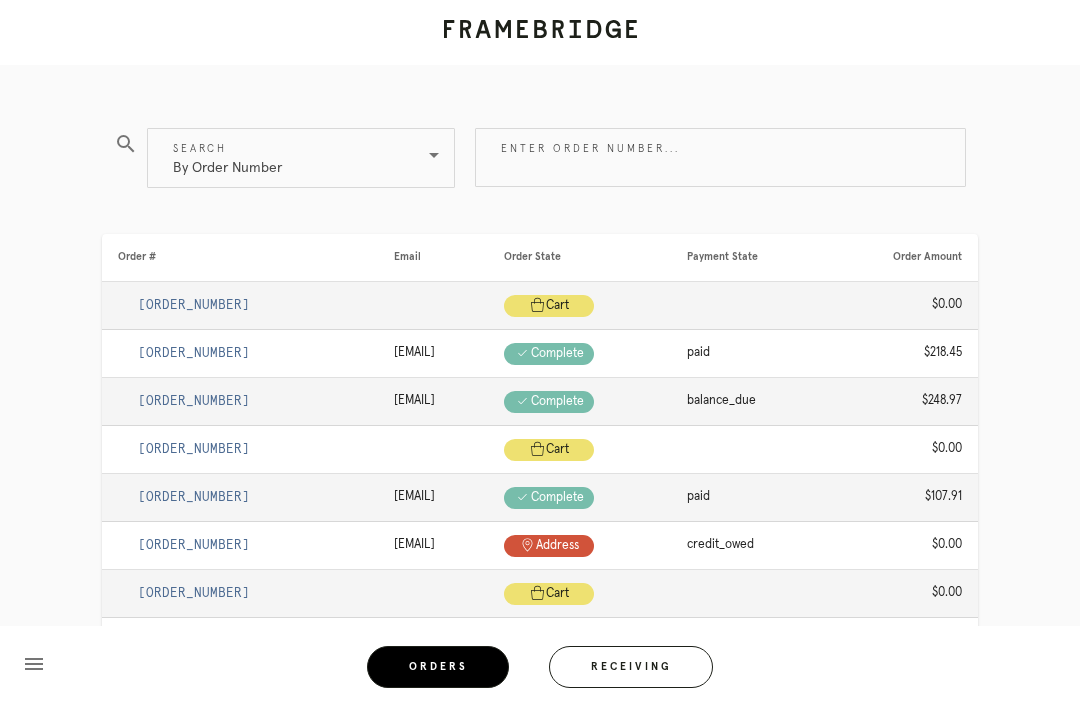 click on "Enter order number..." at bounding box center [720, 157] 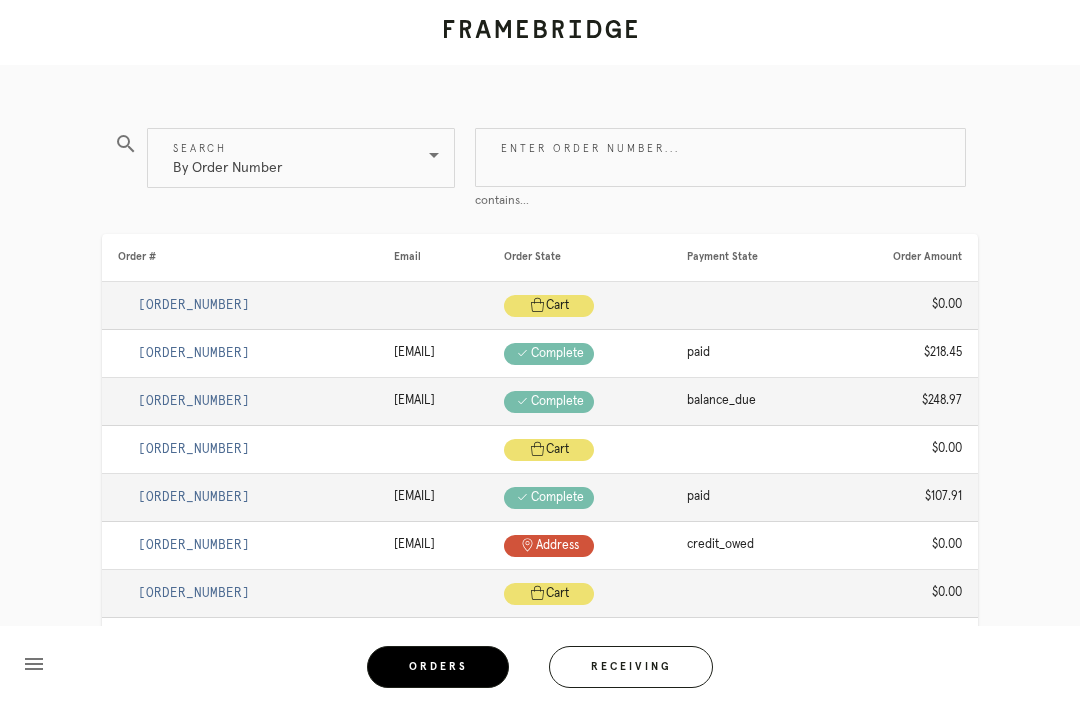 click on "By Order Number" at bounding box center [227, 158] 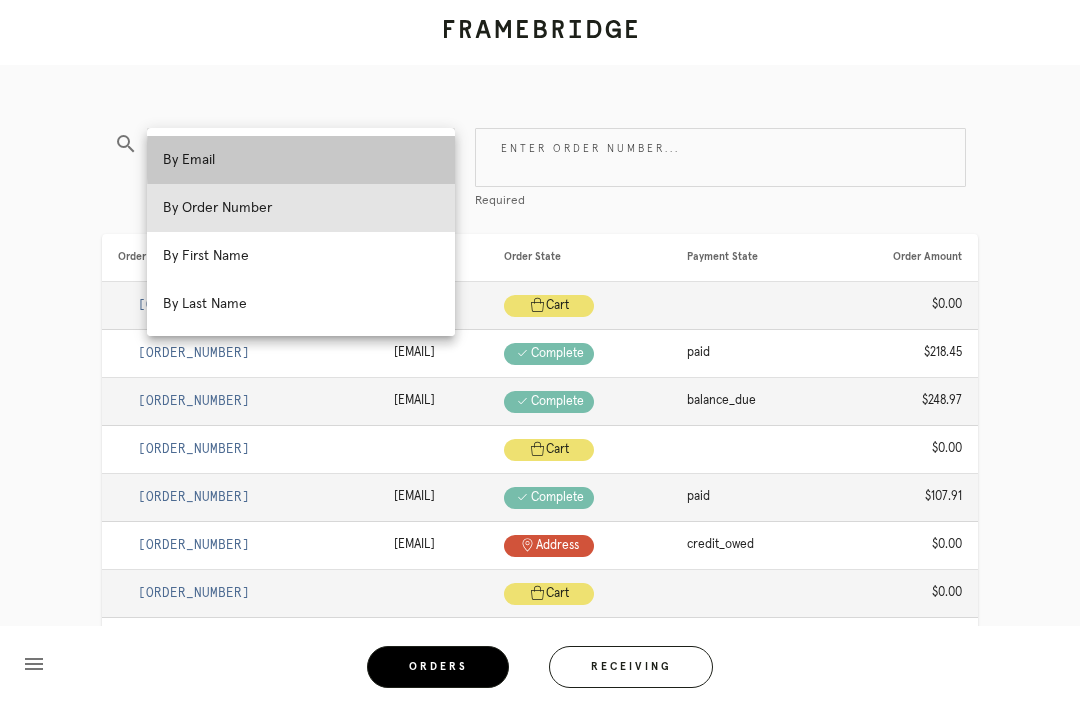 click on "By Email" at bounding box center [301, 160] 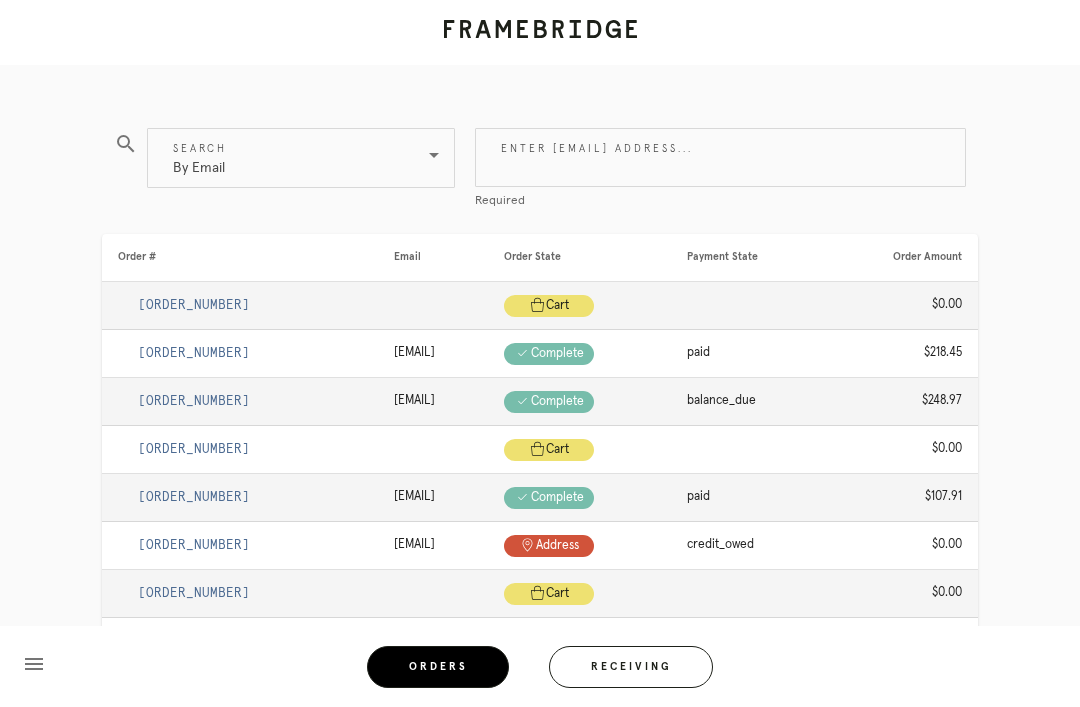 click on "Enter email address..." at bounding box center [720, 157] 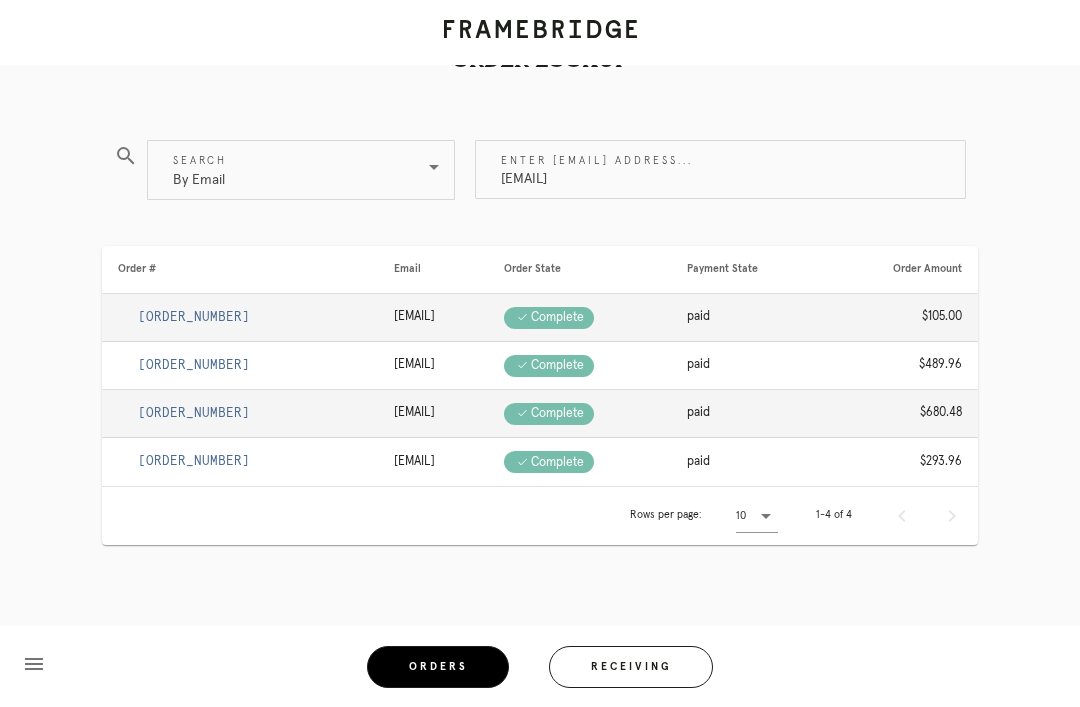 type on "averyaddison12@gmail.com" 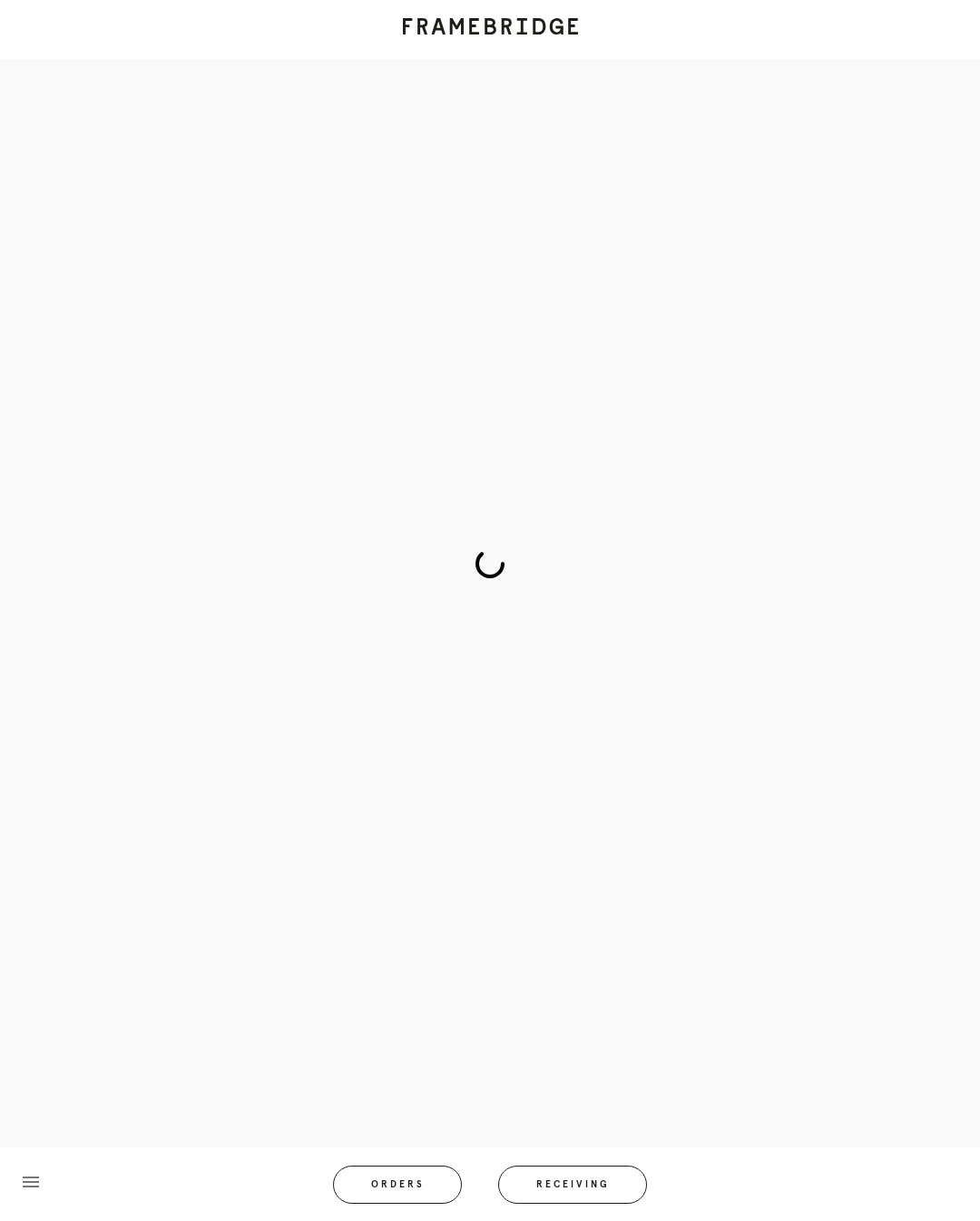 scroll, scrollTop: 0, scrollLeft: 0, axis: both 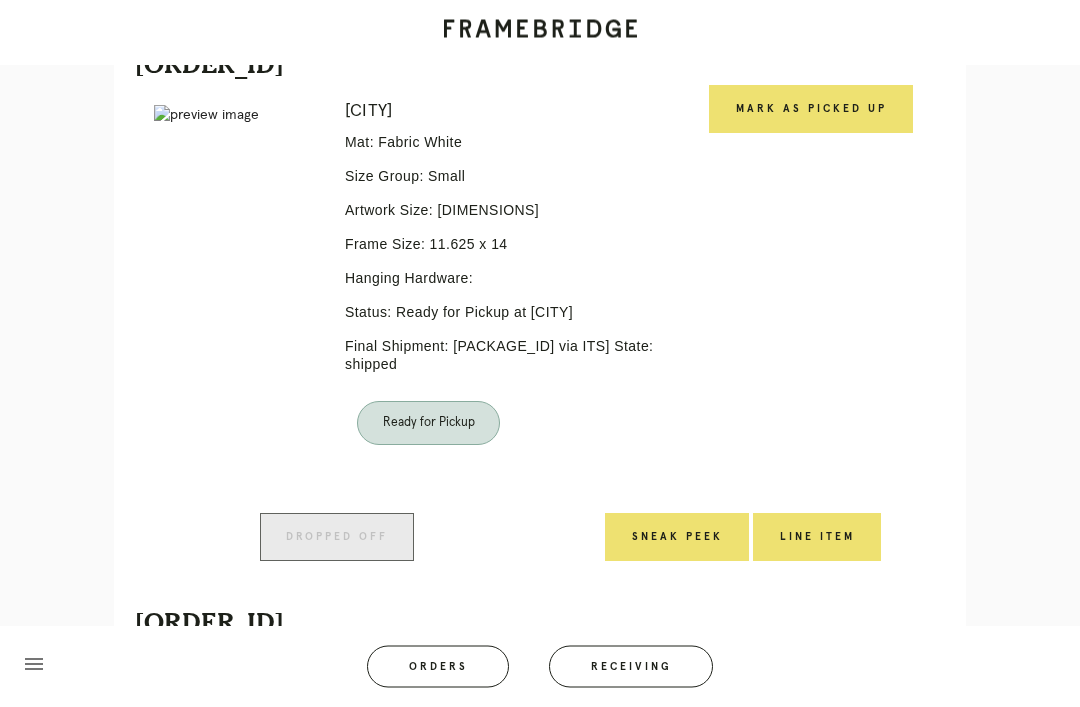click on "Mark as Picked Up" at bounding box center (811, 110) 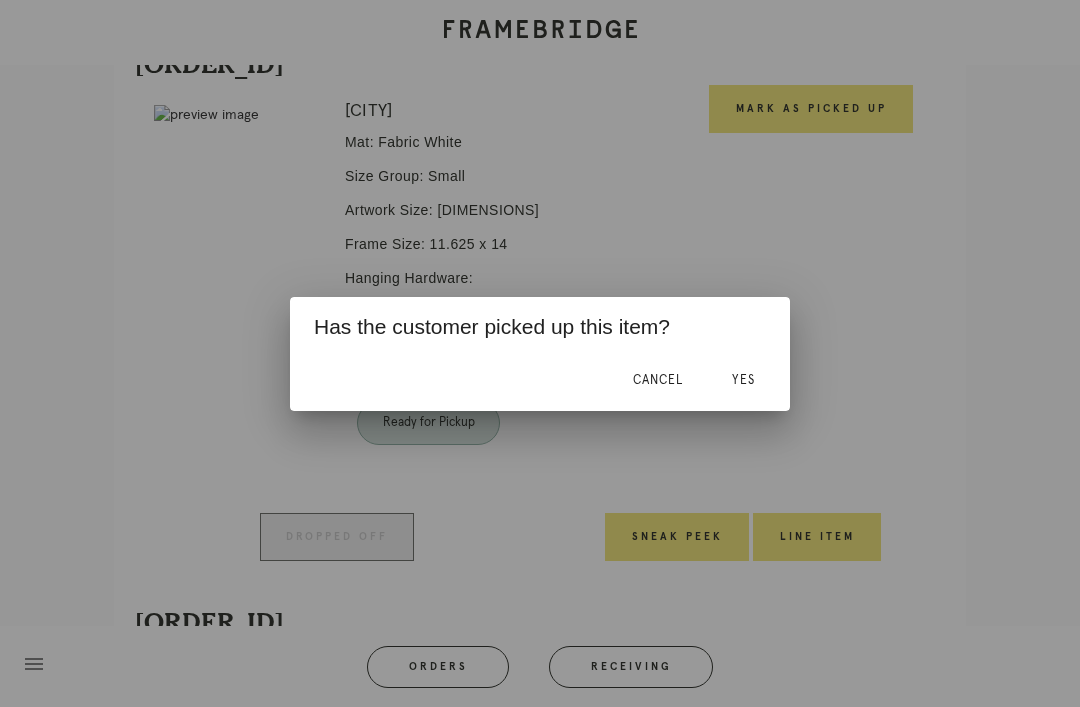 click on "Yes" at bounding box center (743, 381) 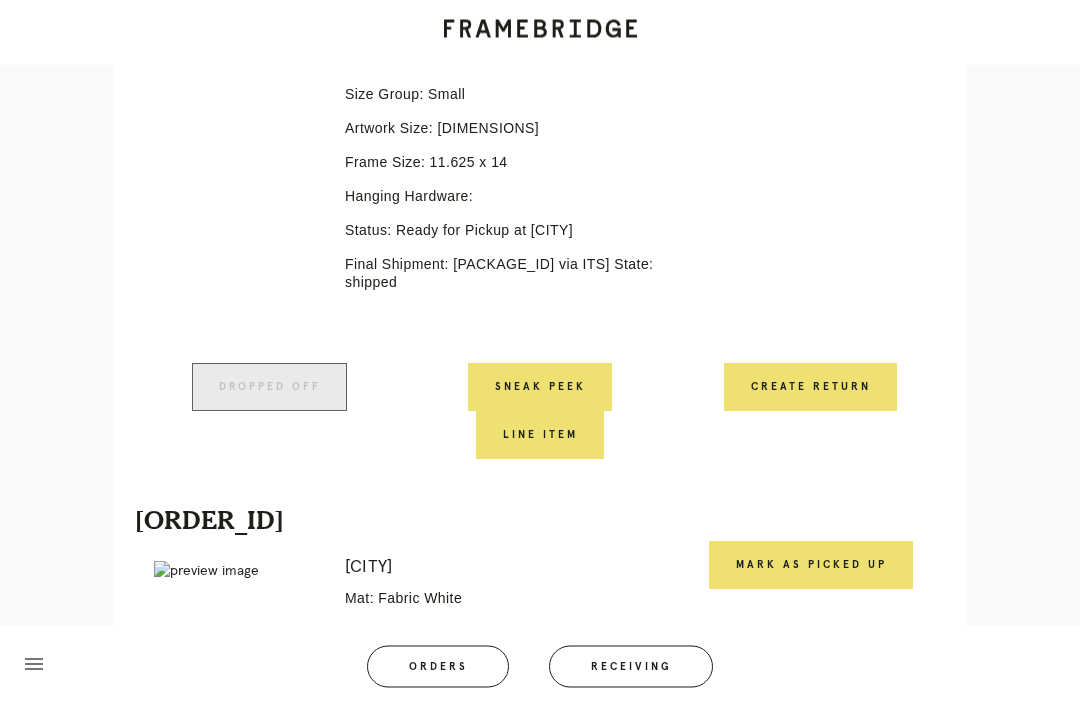 scroll, scrollTop: 1464, scrollLeft: 0, axis: vertical 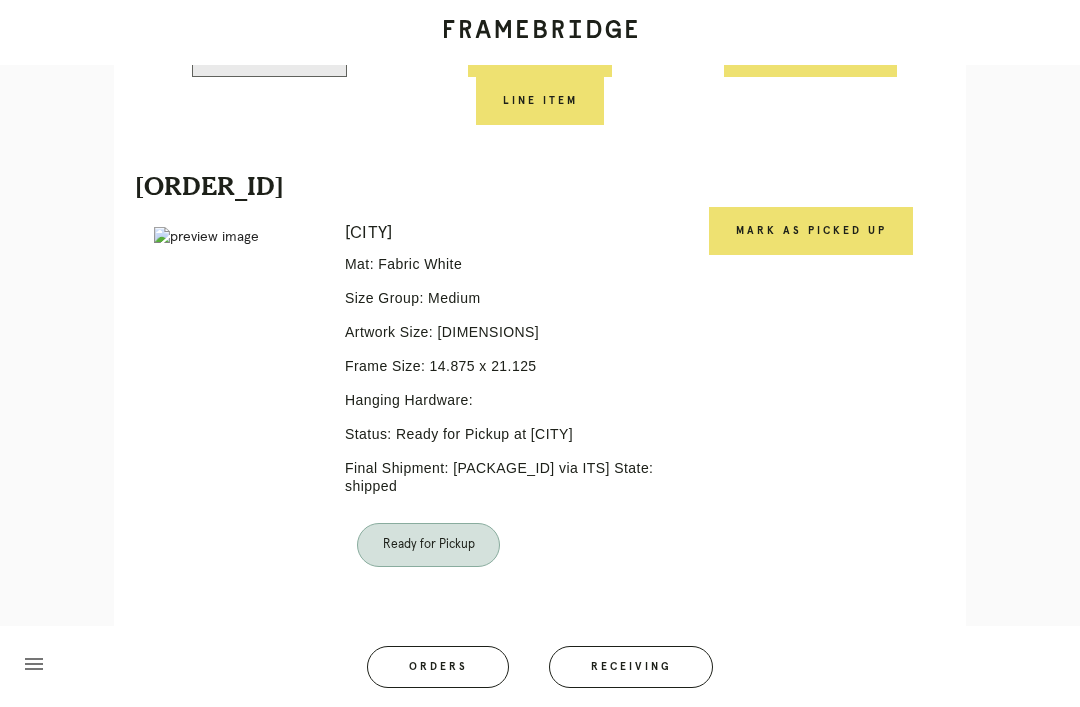 click on "Mark as Picked Up" at bounding box center [811, 231] 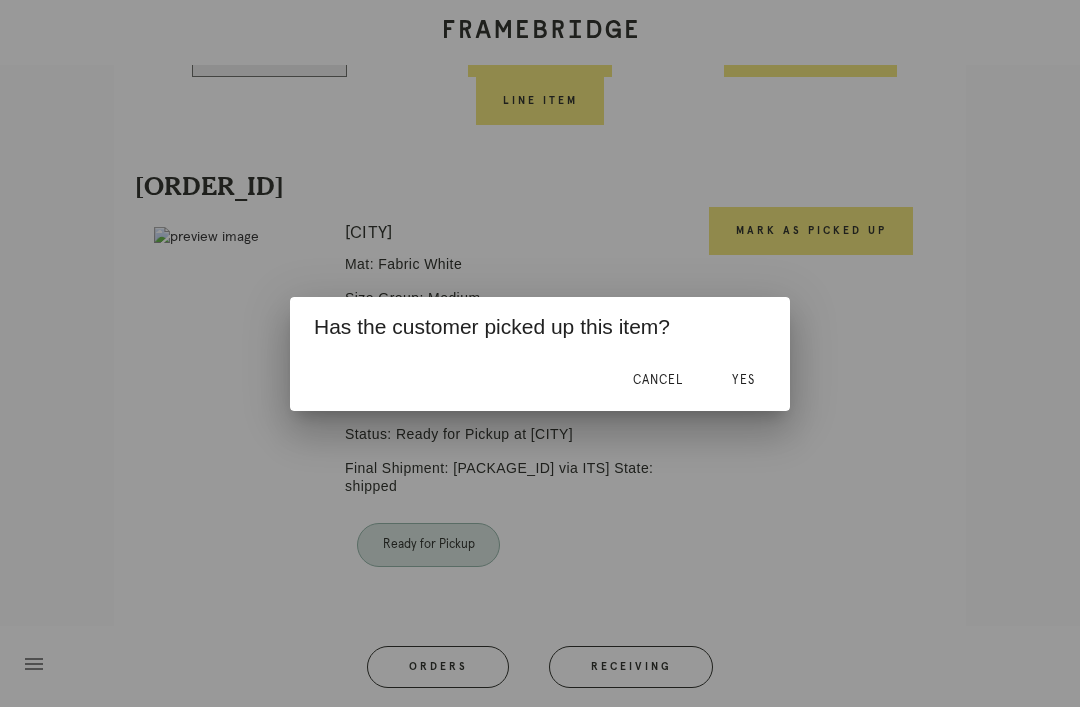 click on "Yes" at bounding box center [743, 381] 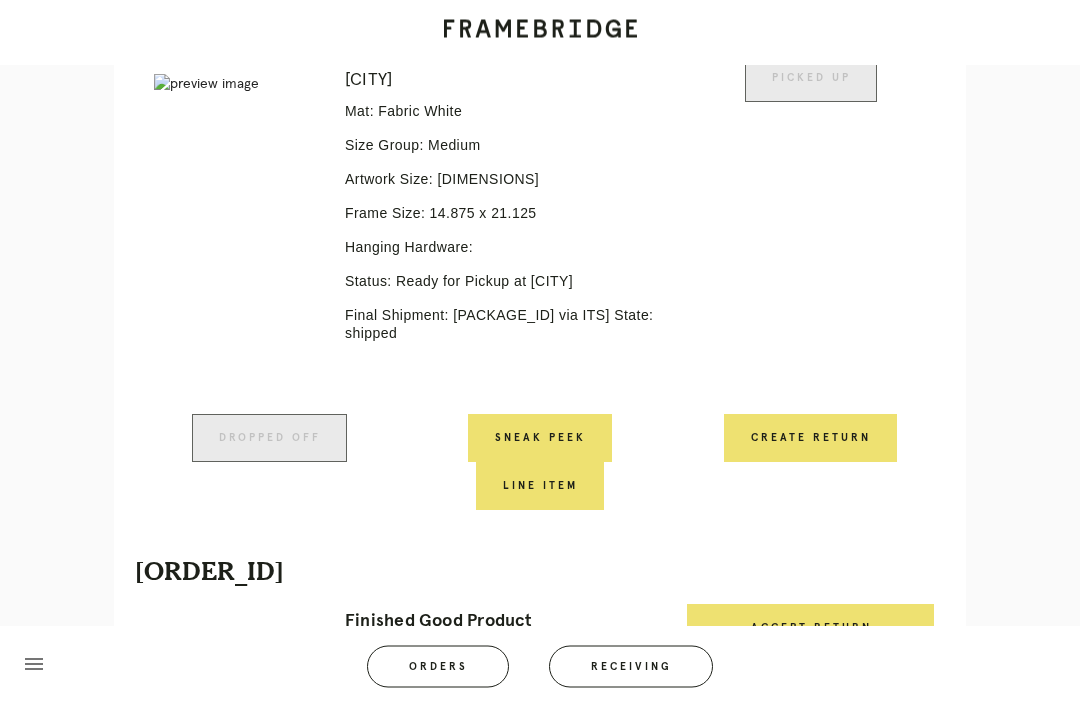 scroll, scrollTop: 1688, scrollLeft: 0, axis: vertical 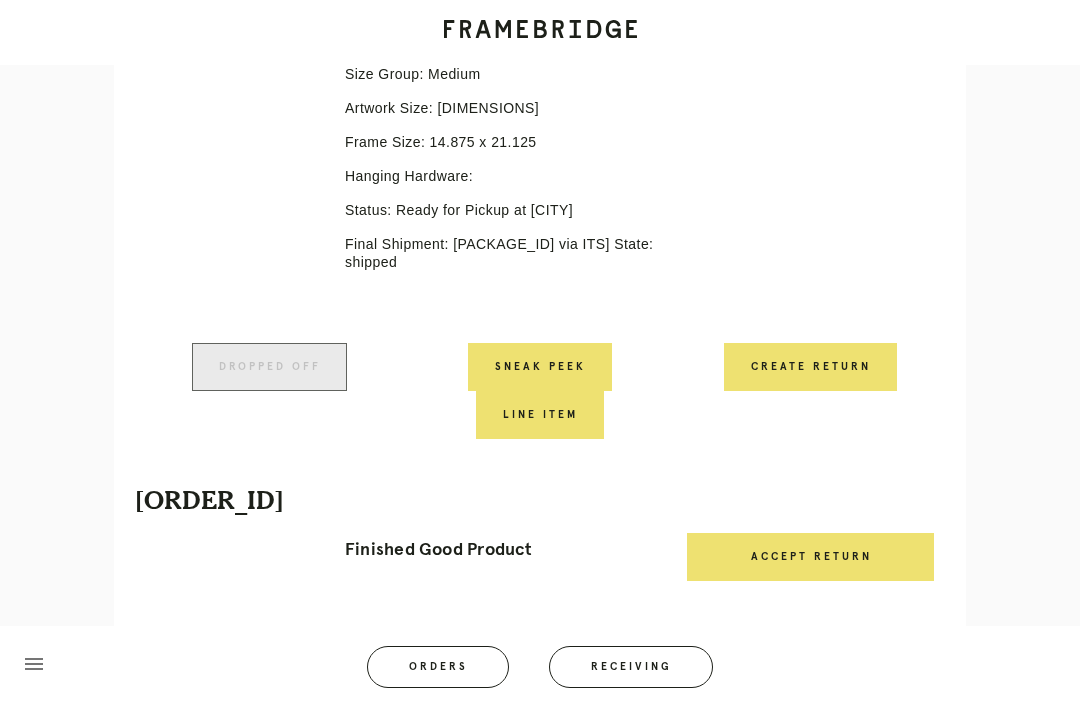 click on "Orders" at bounding box center (438, 667) 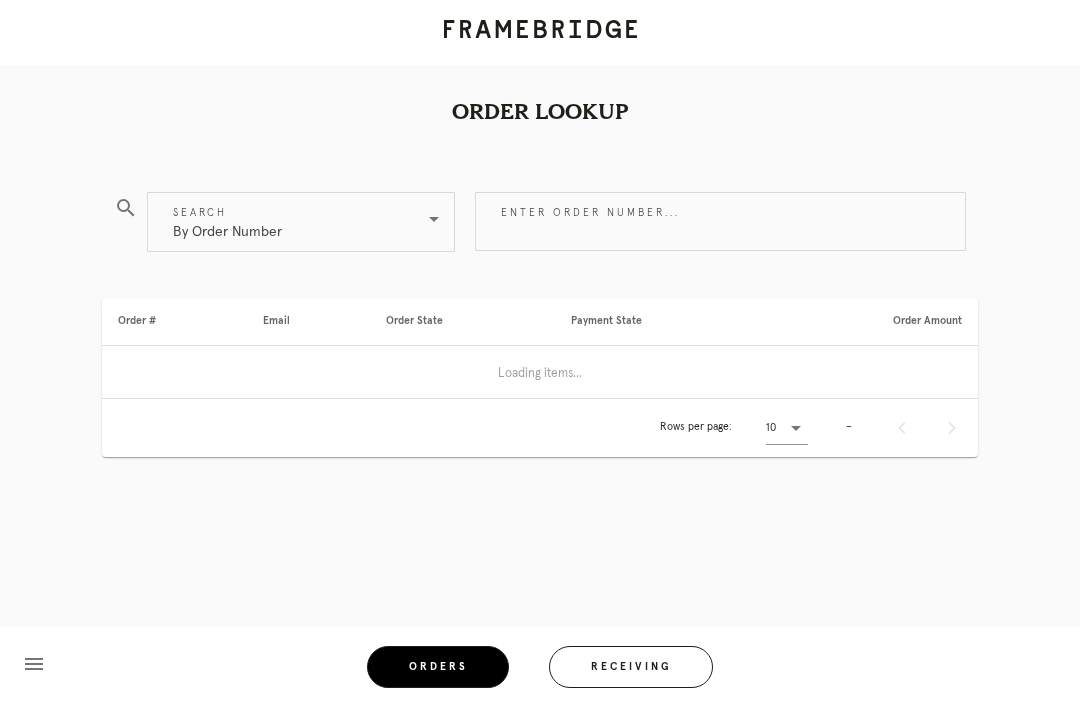 click on "Enter order number..." at bounding box center (720, 221) 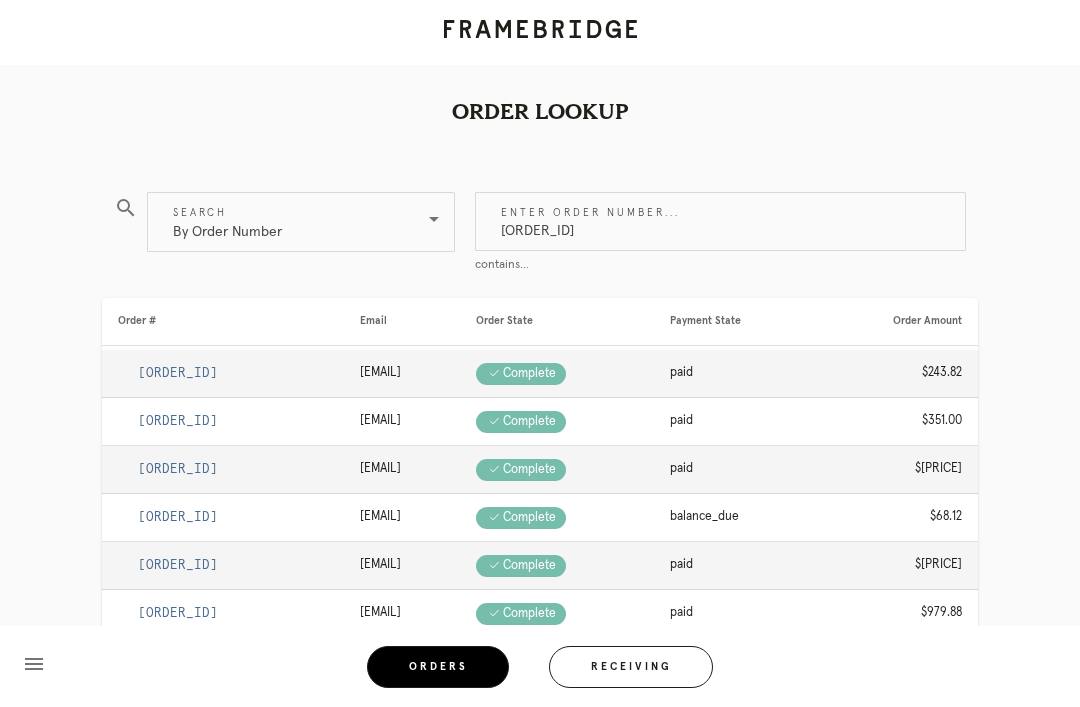 type on "[ORDER_ID]" 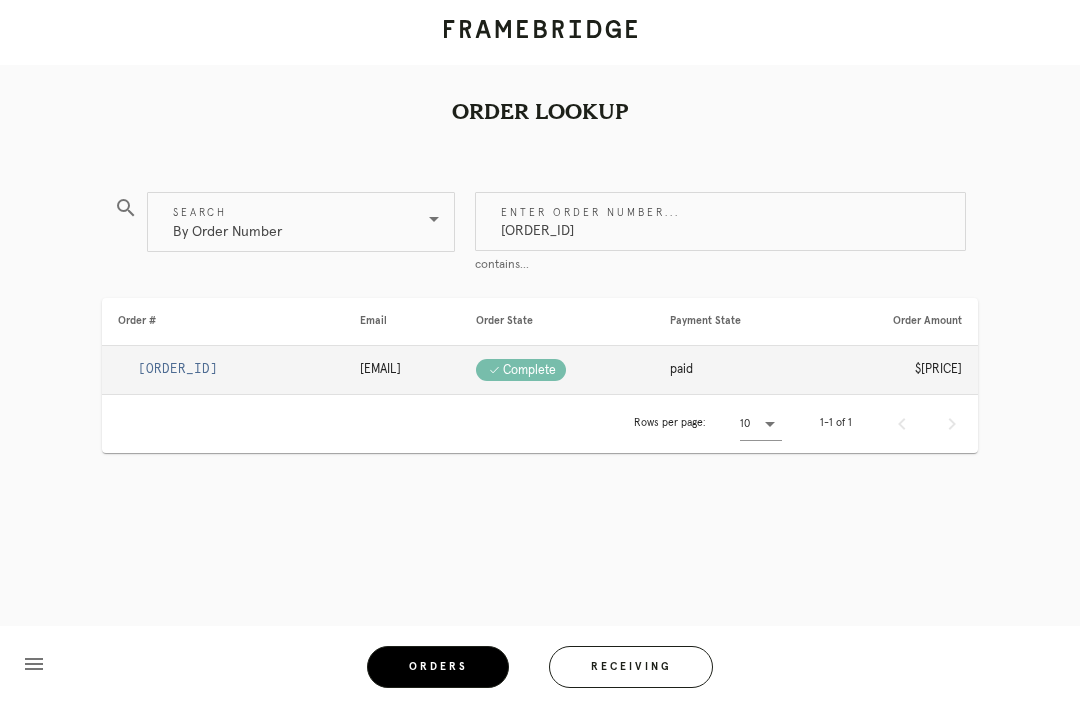 click on "[ORDER_ID]" at bounding box center [178, 369] 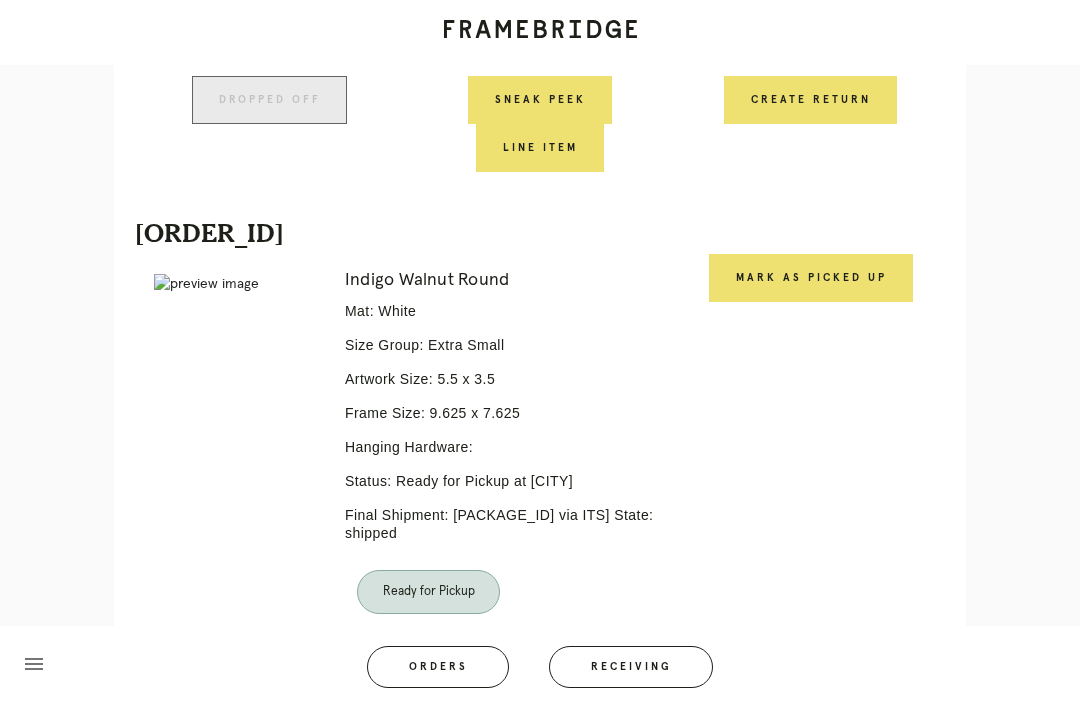 scroll, scrollTop: 2650, scrollLeft: 0, axis: vertical 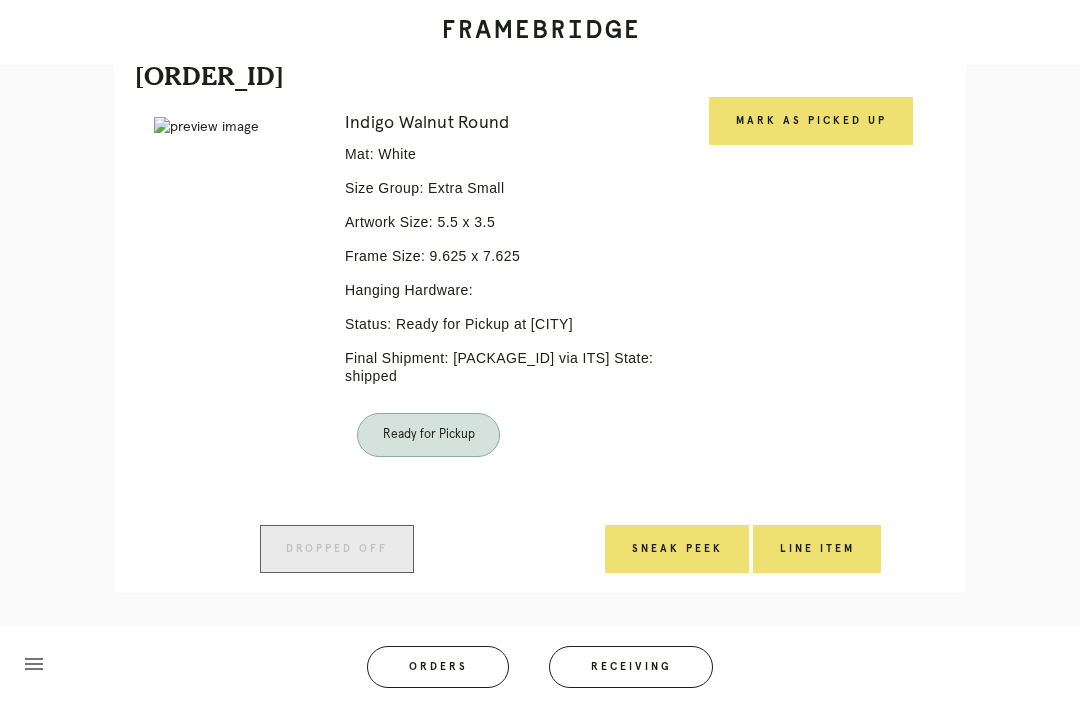 click on "Mark as Picked Up" at bounding box center (811, 121) 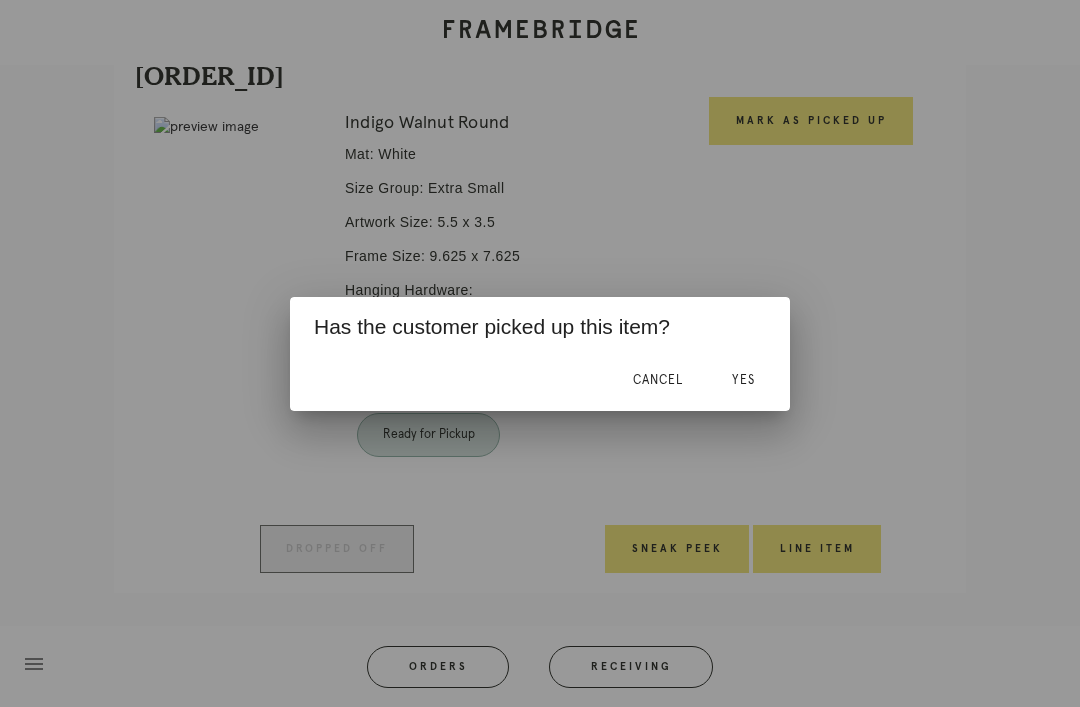 click on "Yes" at bounding box center (743, 380) 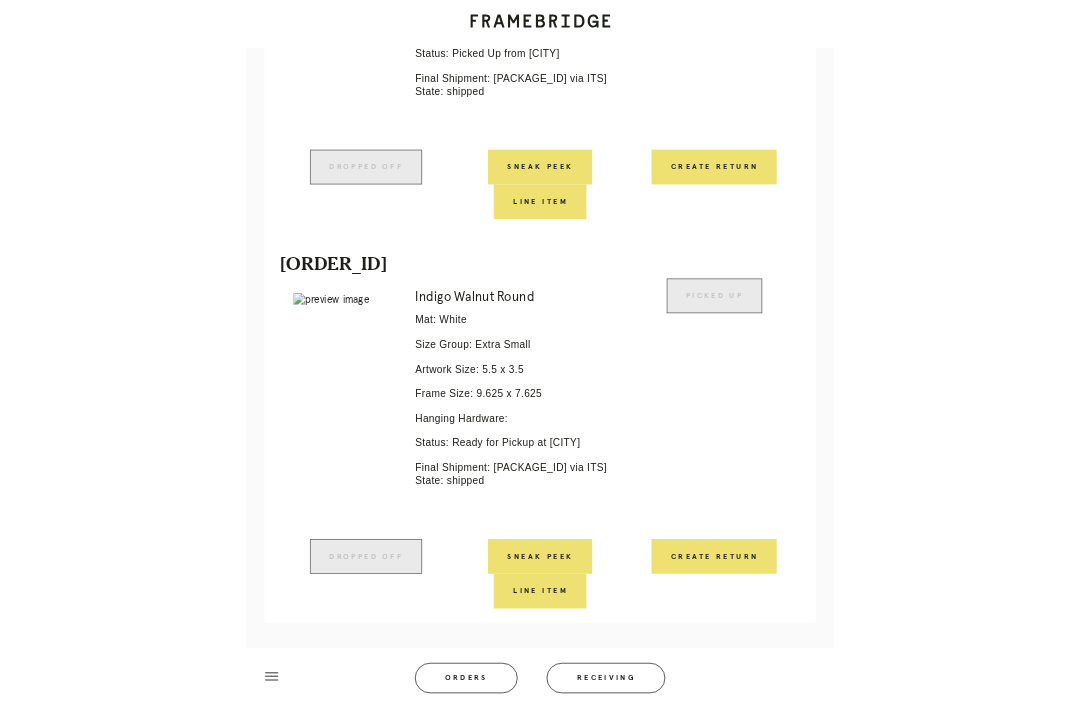scroll, scrollTop: 2632, scrollLeft: 0, axis: vertical 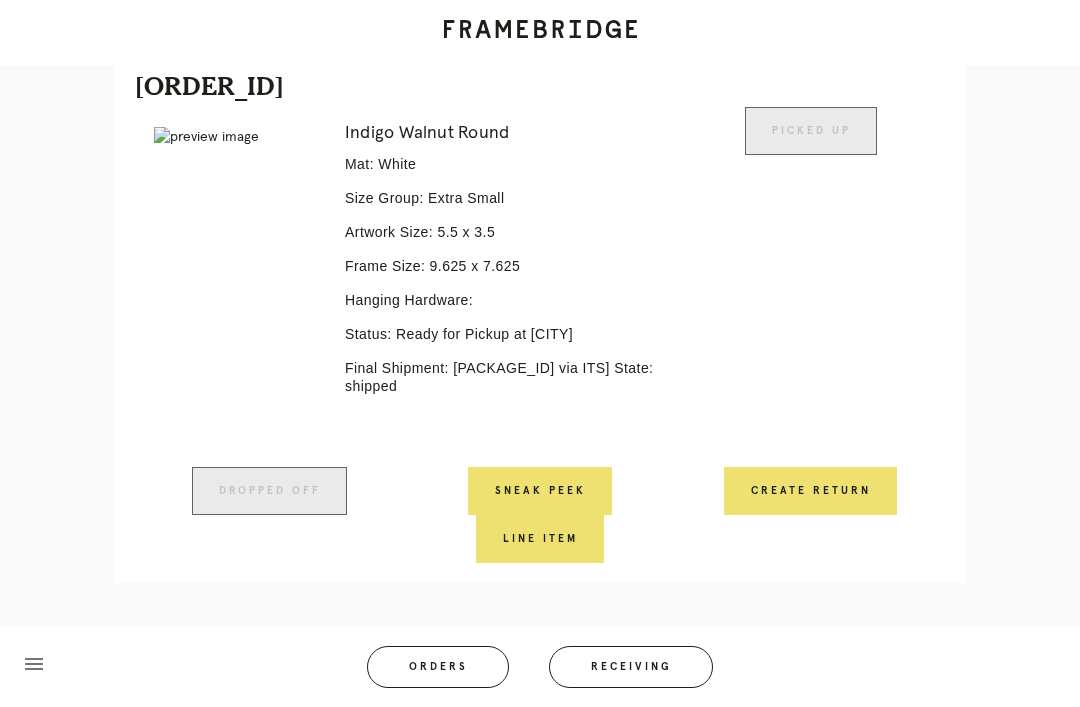 click on "Receiving" at bounding box center (631, 667) 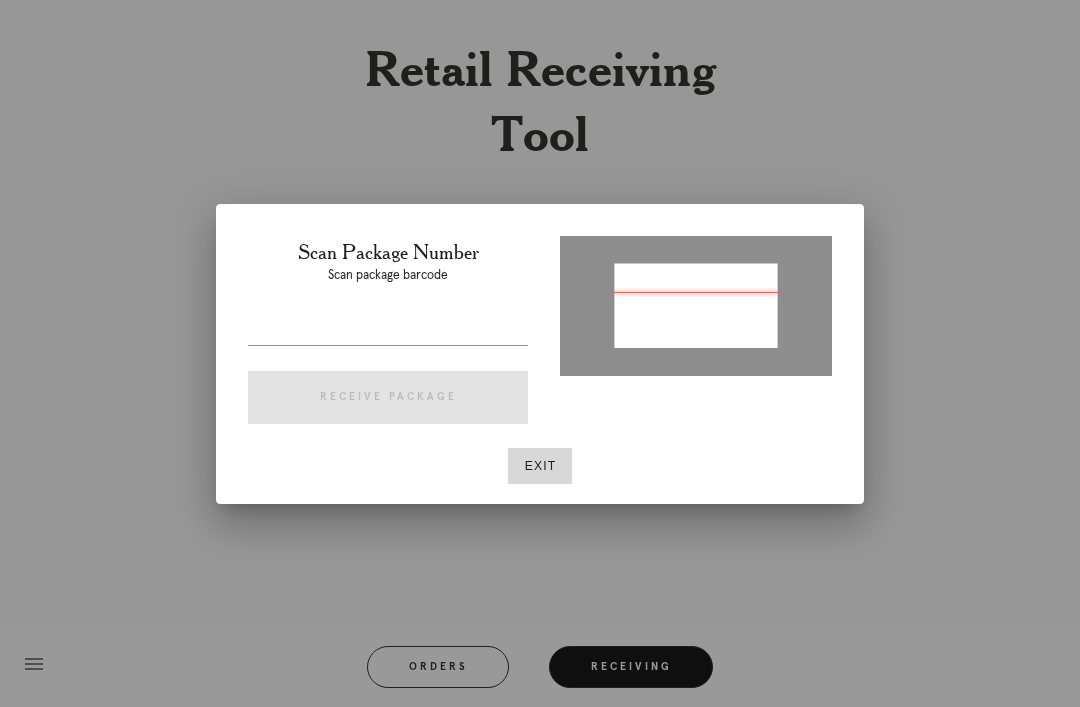 type on "[PACKAGE_ID]" 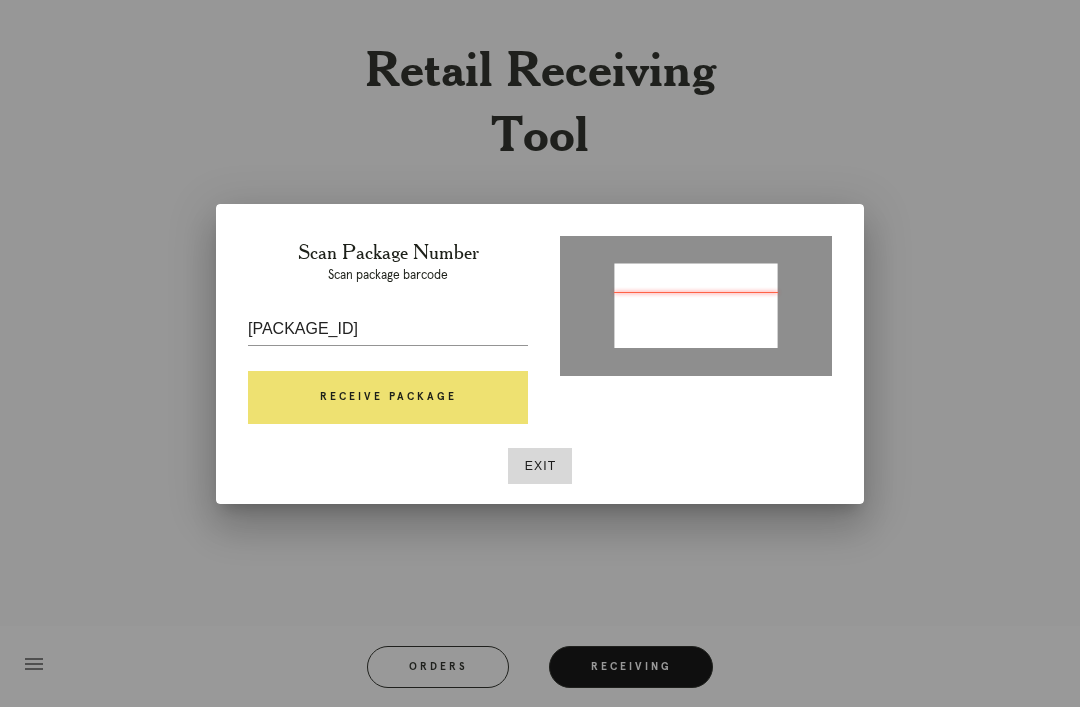 click on "Receive Package" at bounding box center (388, 398) 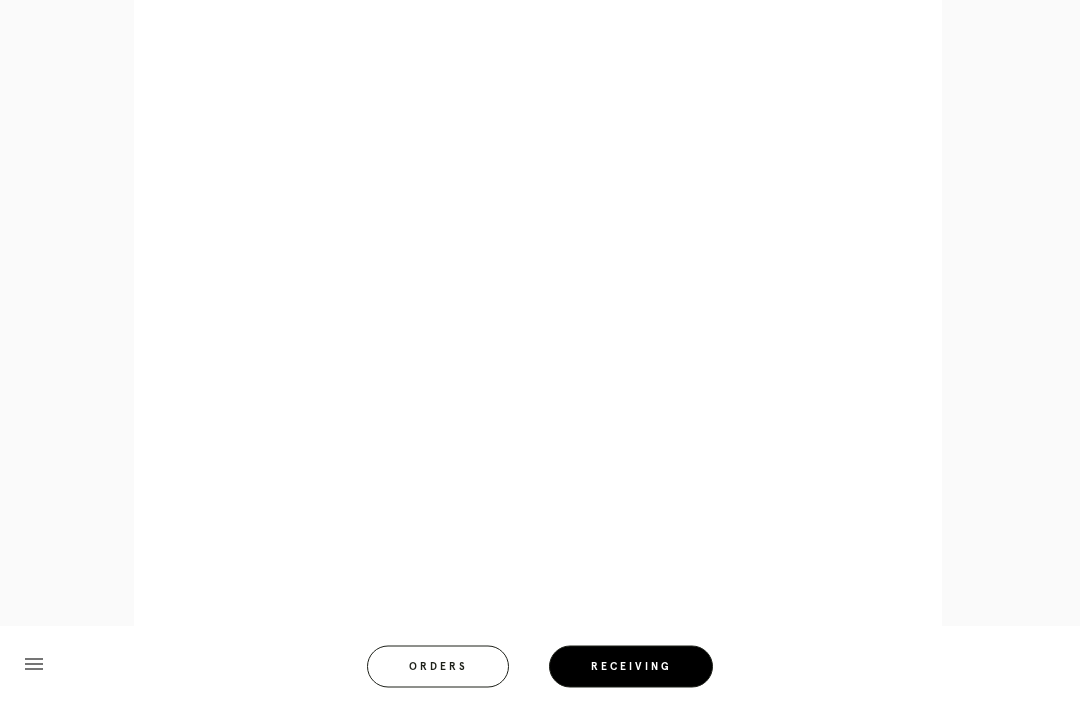 scroll, scrollTop: 910, scrollLeft: 0, axis: vertical 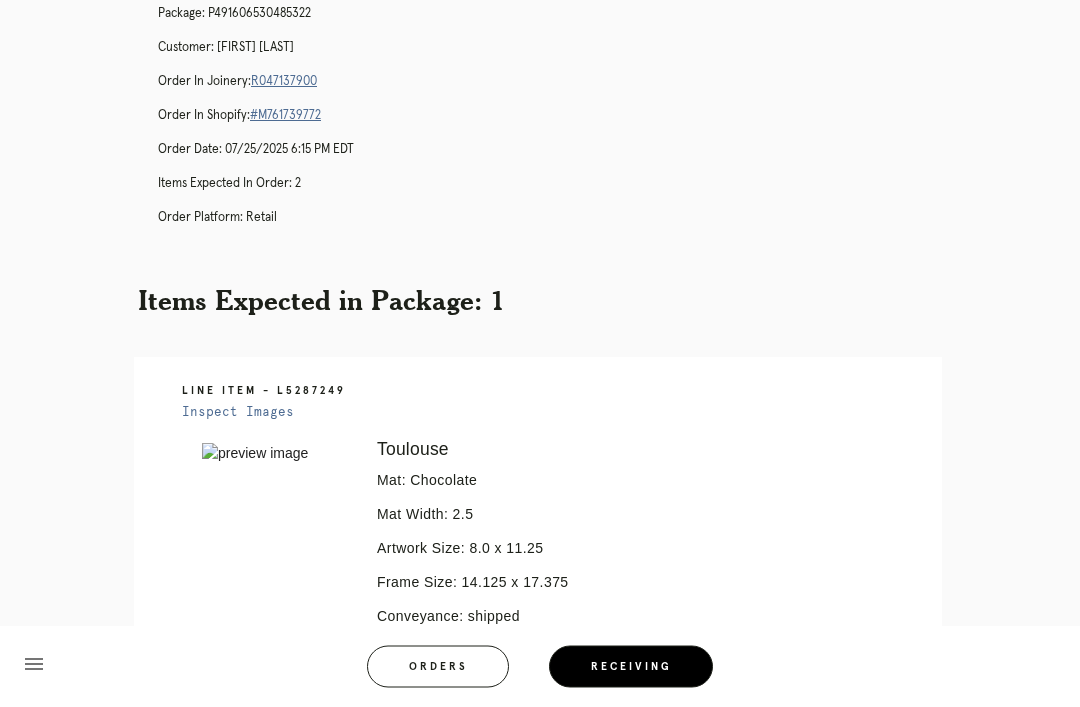 click on "Orders" at bounding box center [438, 667] 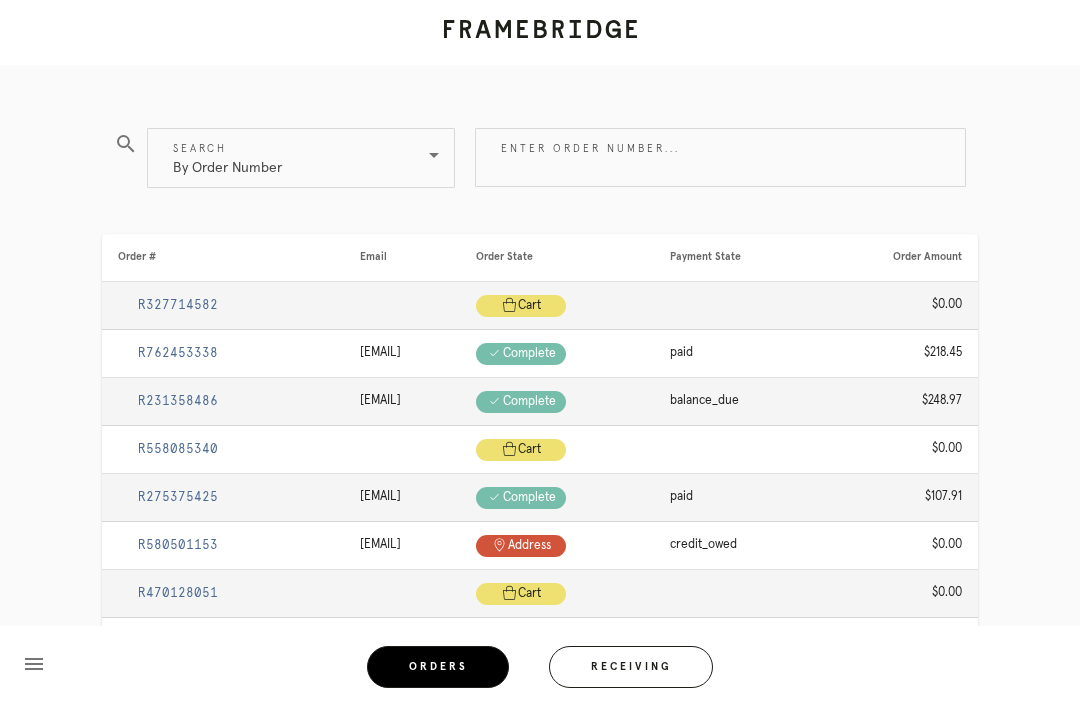 click on "Receiving" at bounding box center (631, 667) 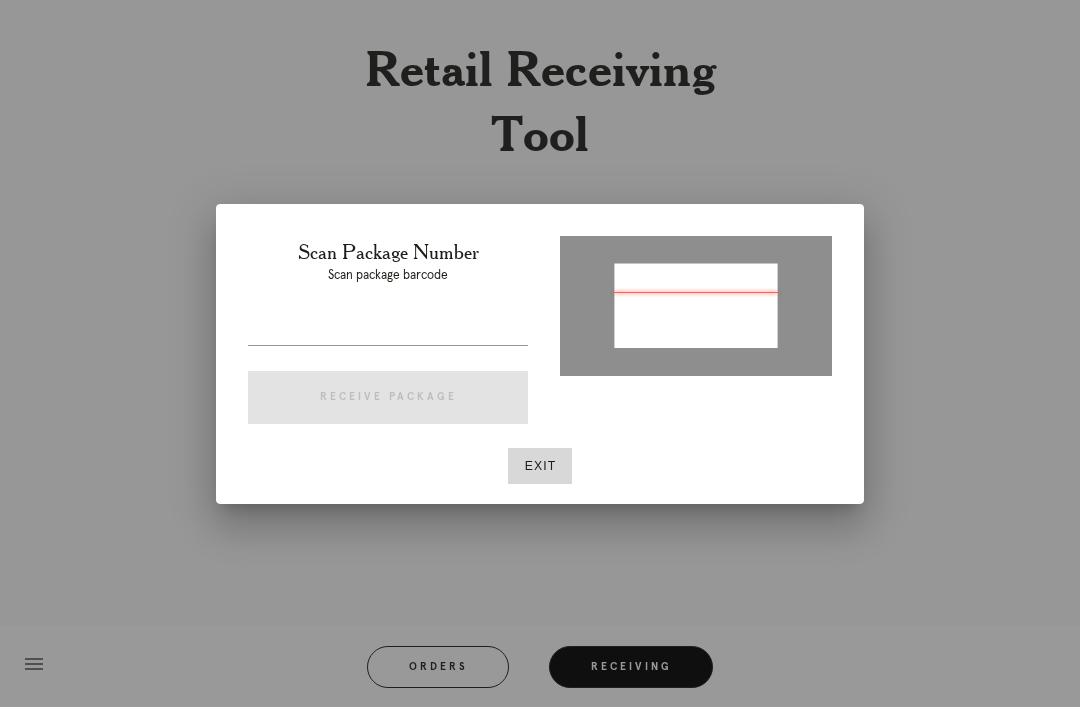 type on "P900289912238895" 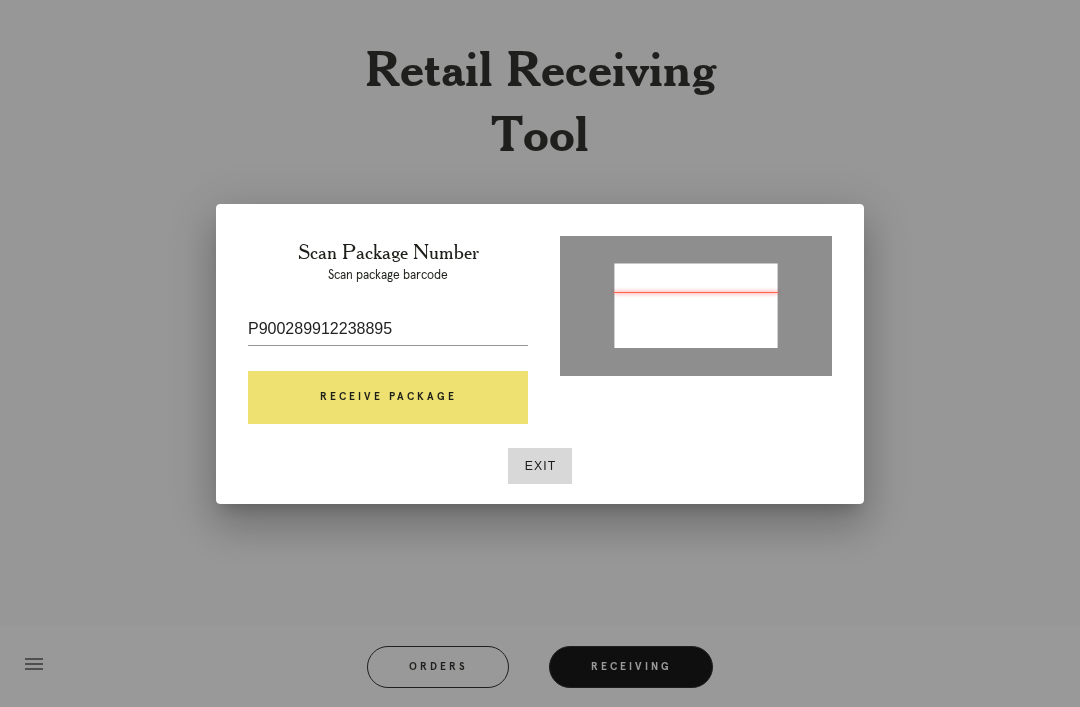 click on "Receive Package" at bounding box center (388, 398) 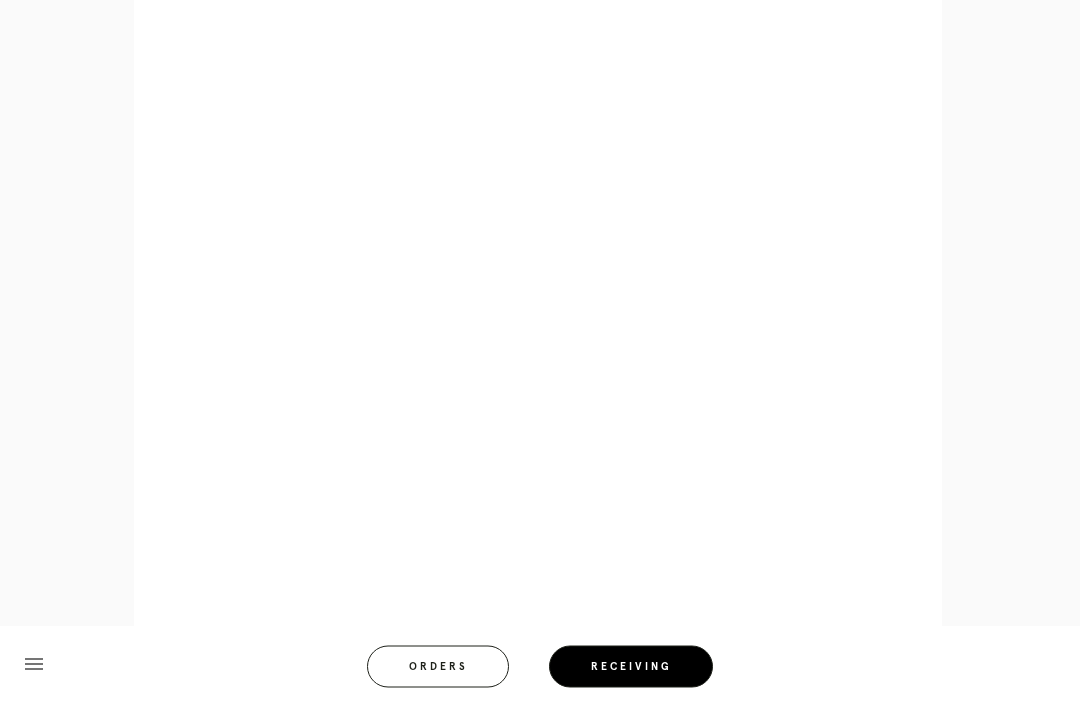 scroll, scrollTop: 1158, scrollLeft: 0, axis: vertical 